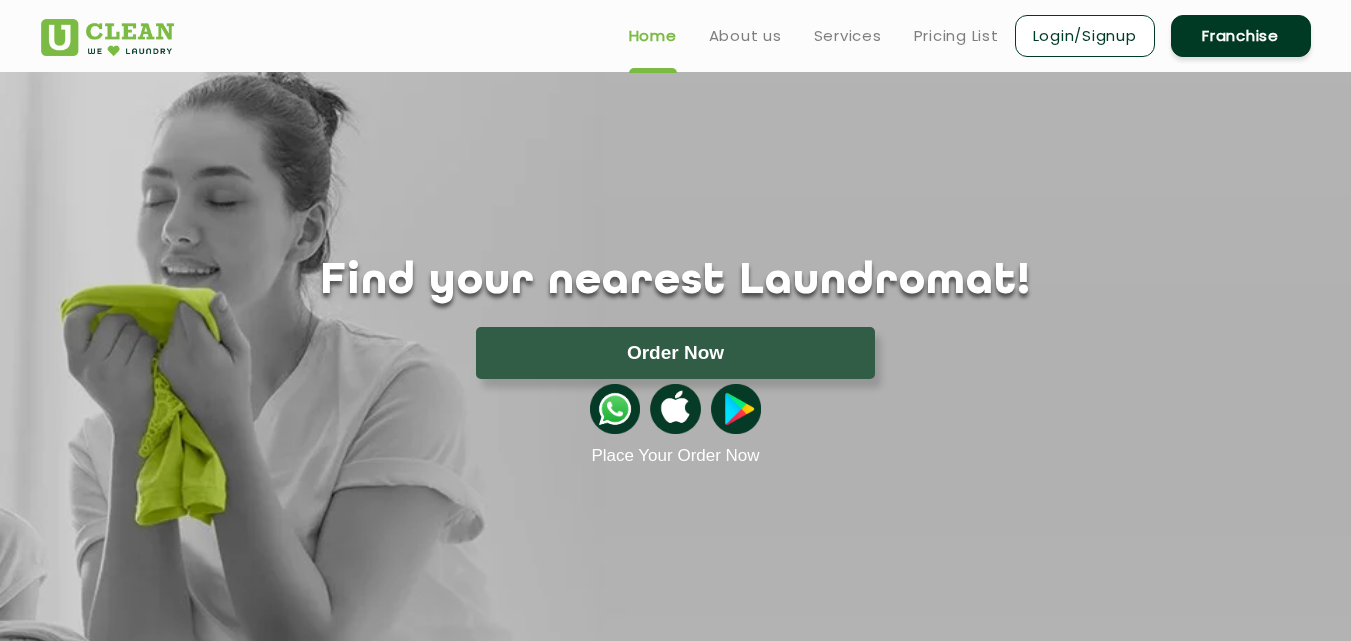scroll, scrollTop: 0, scrollLeft: 0, axis: both 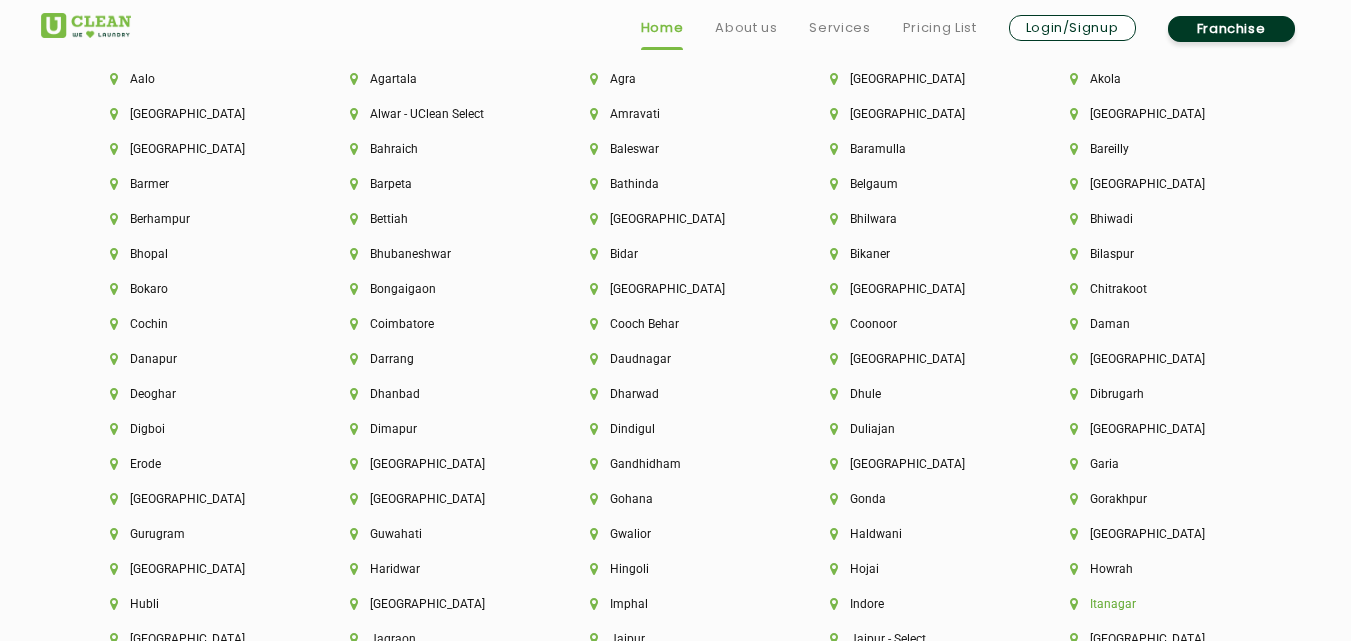 click on "Itanagar" 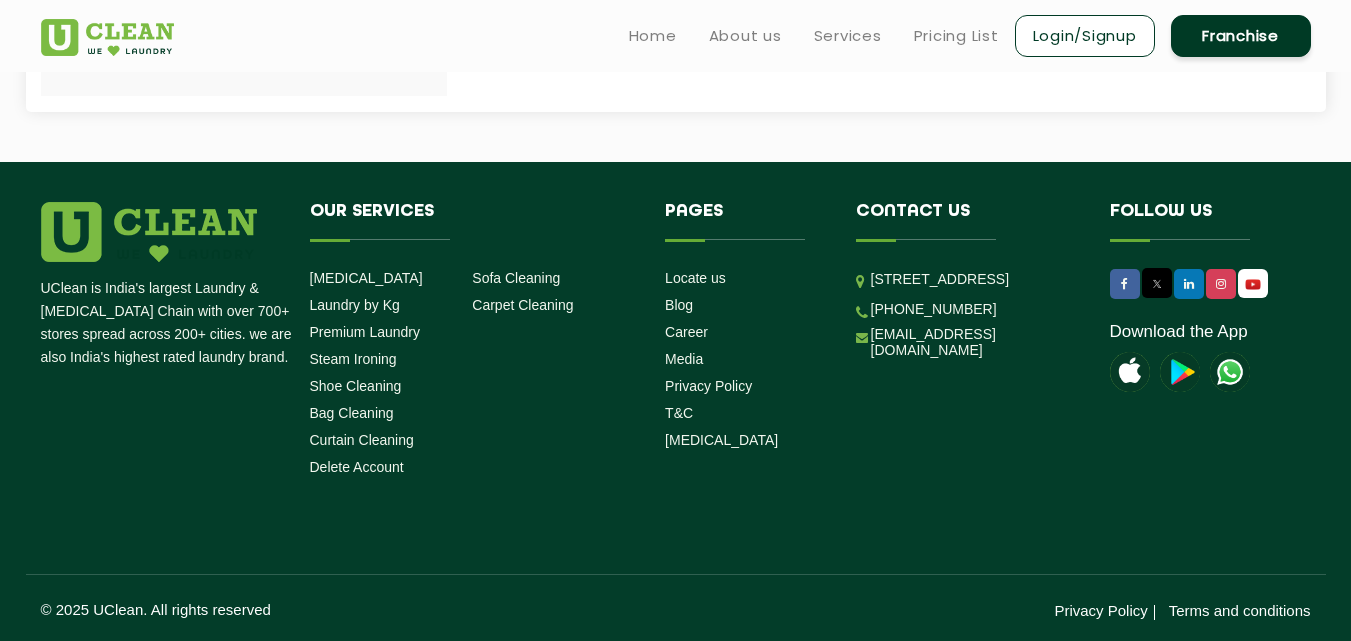 scroll, scrollTop: 0, scrollLeft: 0, axis: both 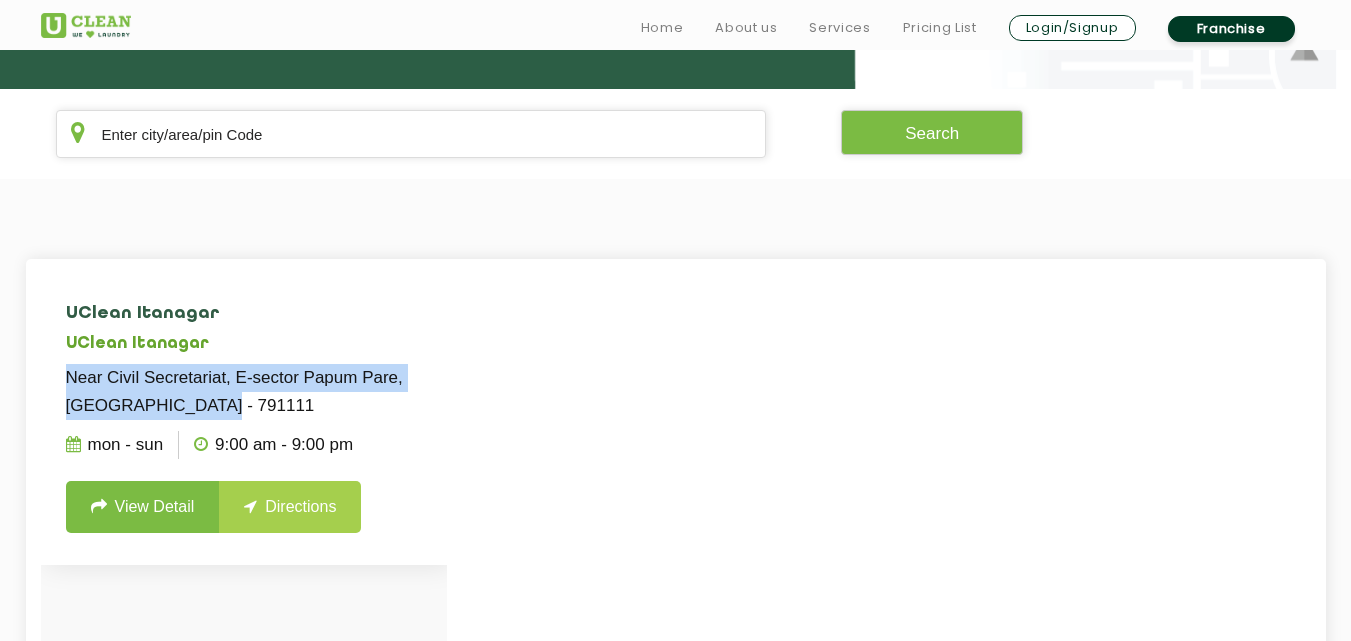 drag, startPoint x: 70, startPoint y: 375, endPoint x: 215, endPoint y: 397, distance: 146.65947 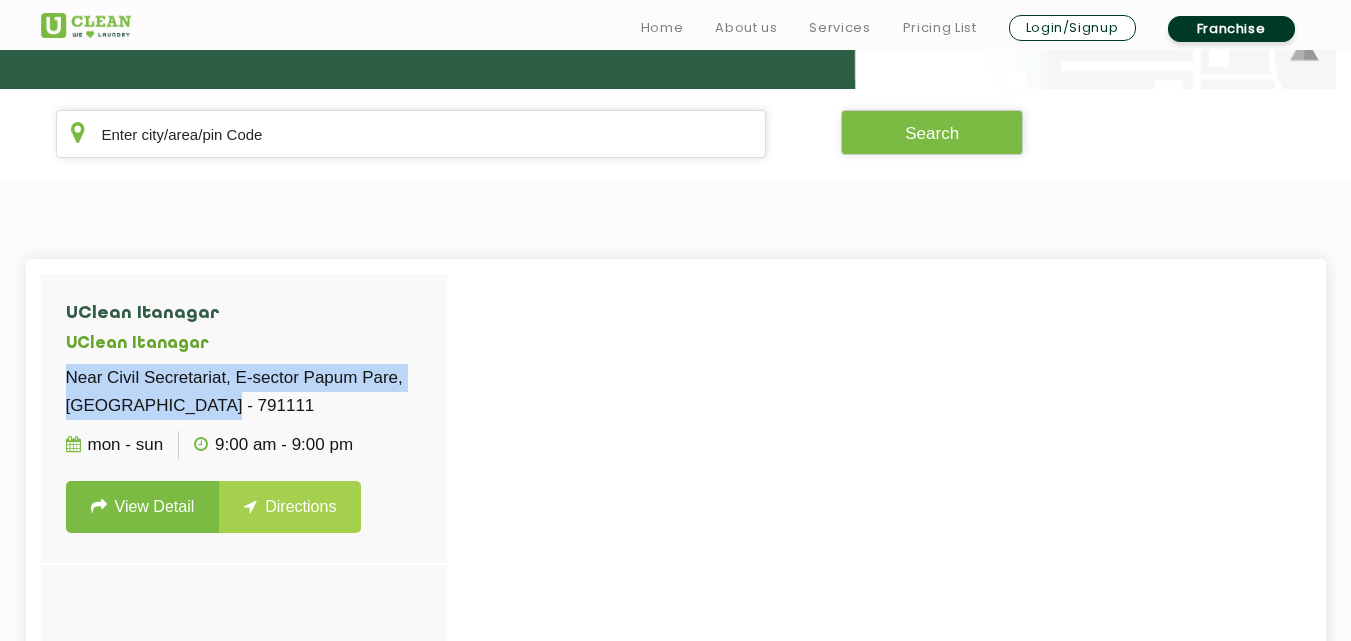 scroll, scrollTop: 3063, scrollLeft: 0, axis: vertical 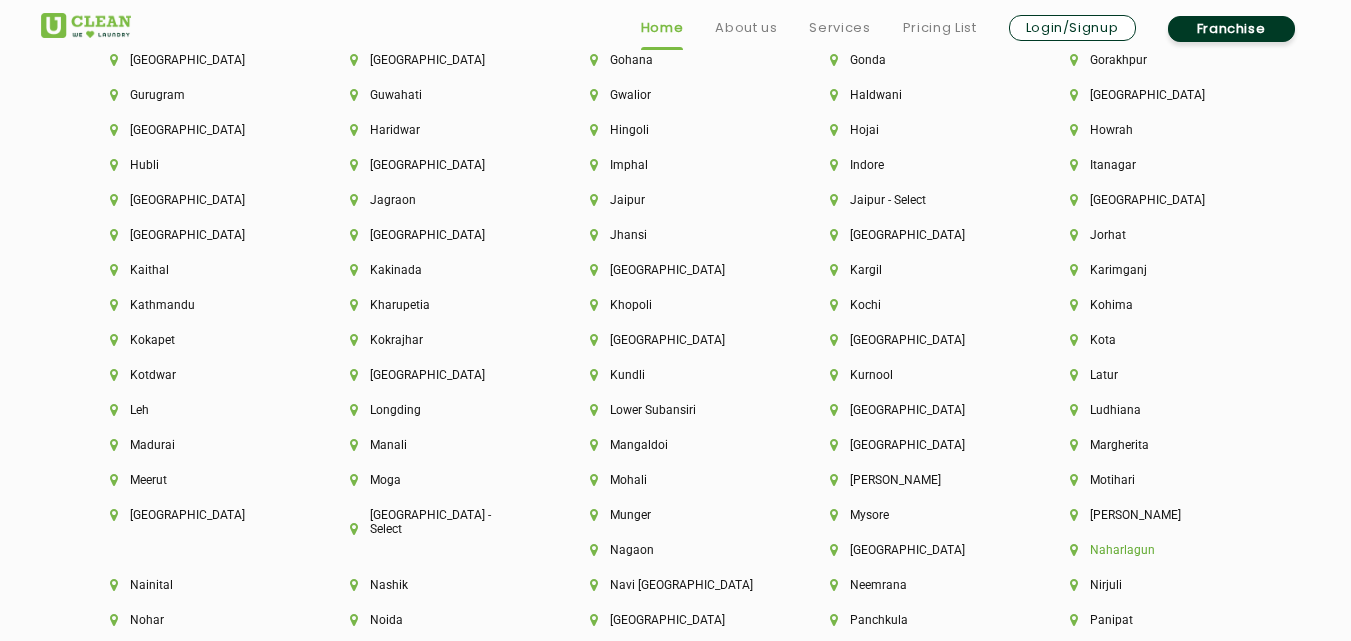 click on "Naharlagun" 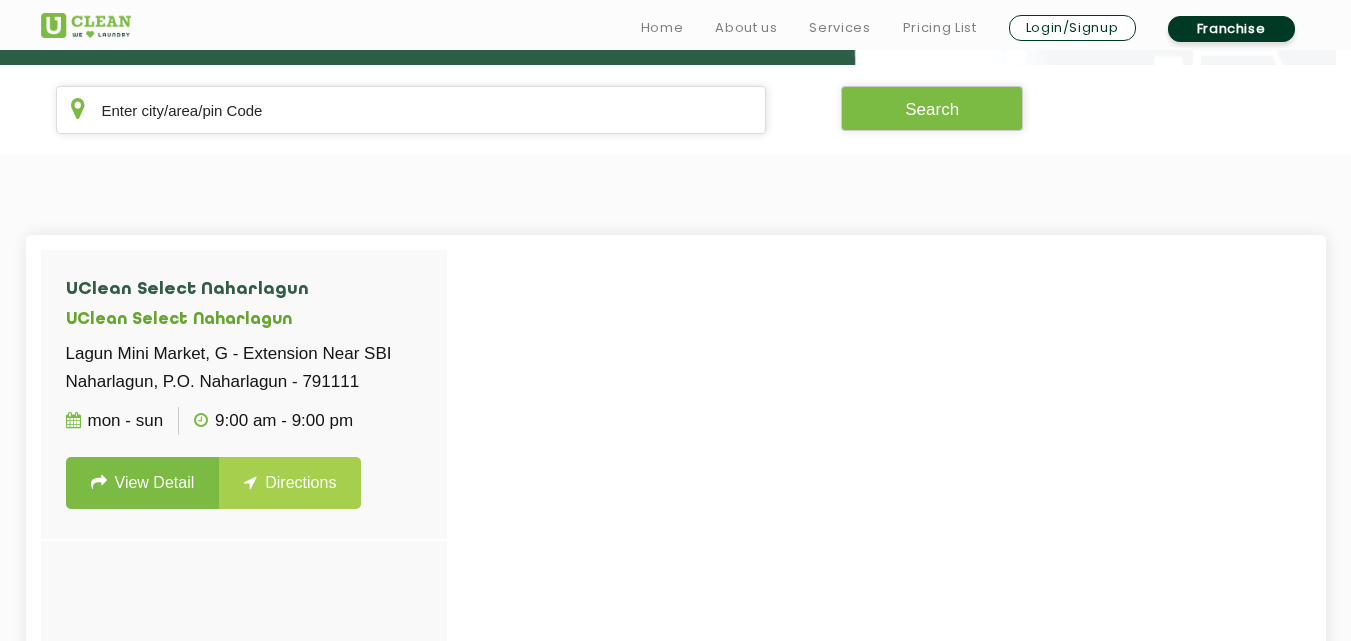 scroll, scrollTop: 409, scrollLeft: 0, axis: vertical 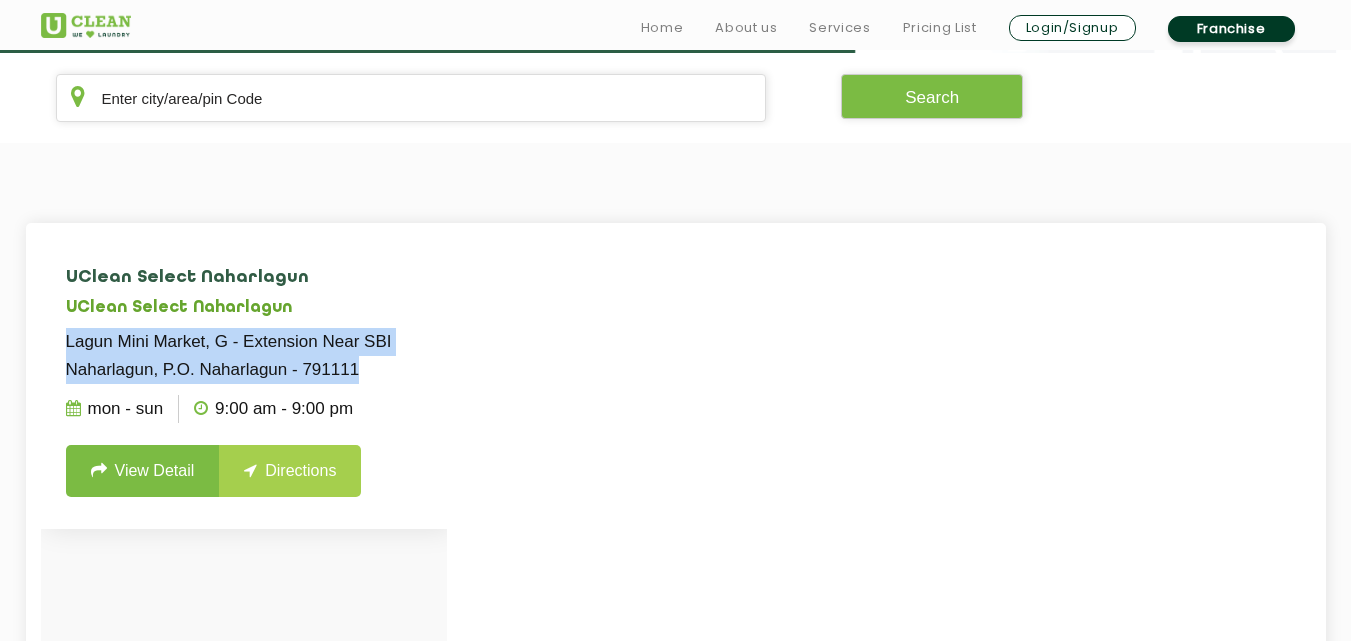 drag, startPoint x: 68, startPoint y: 339, endPoint x: 396, endPoint y: 360, distance: 328.67157 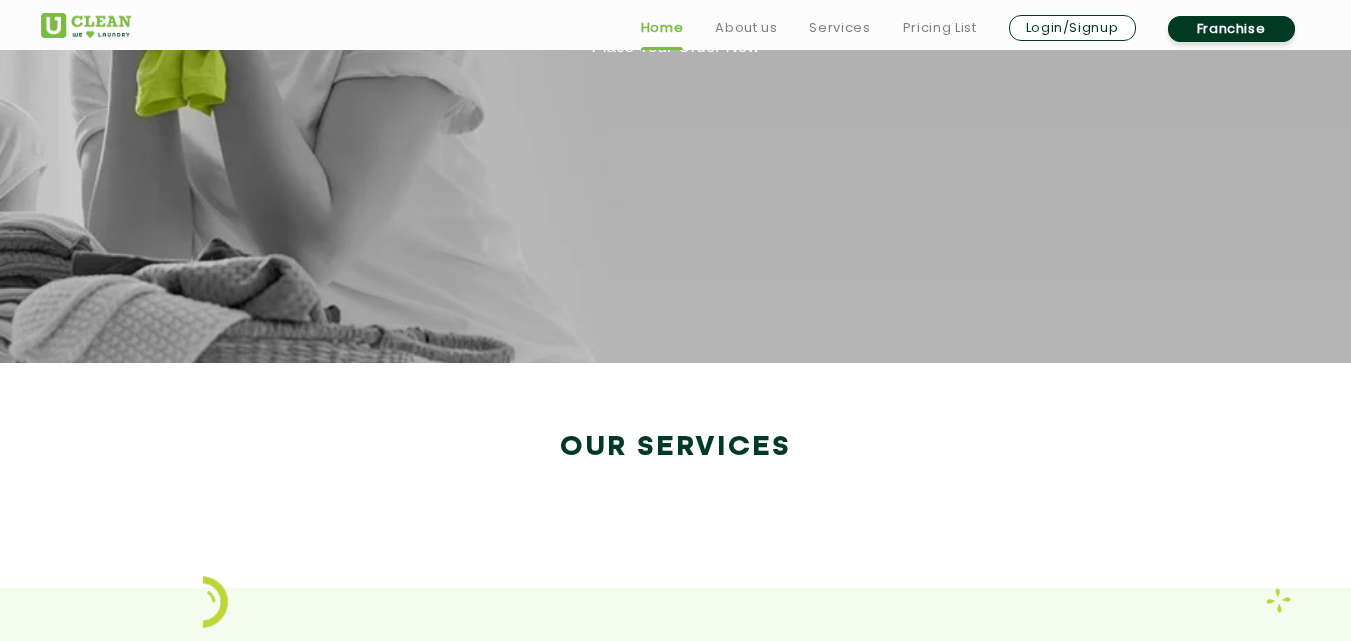 scroll, scrollTop: 3444, scrollLeft: 0, axis: vertical 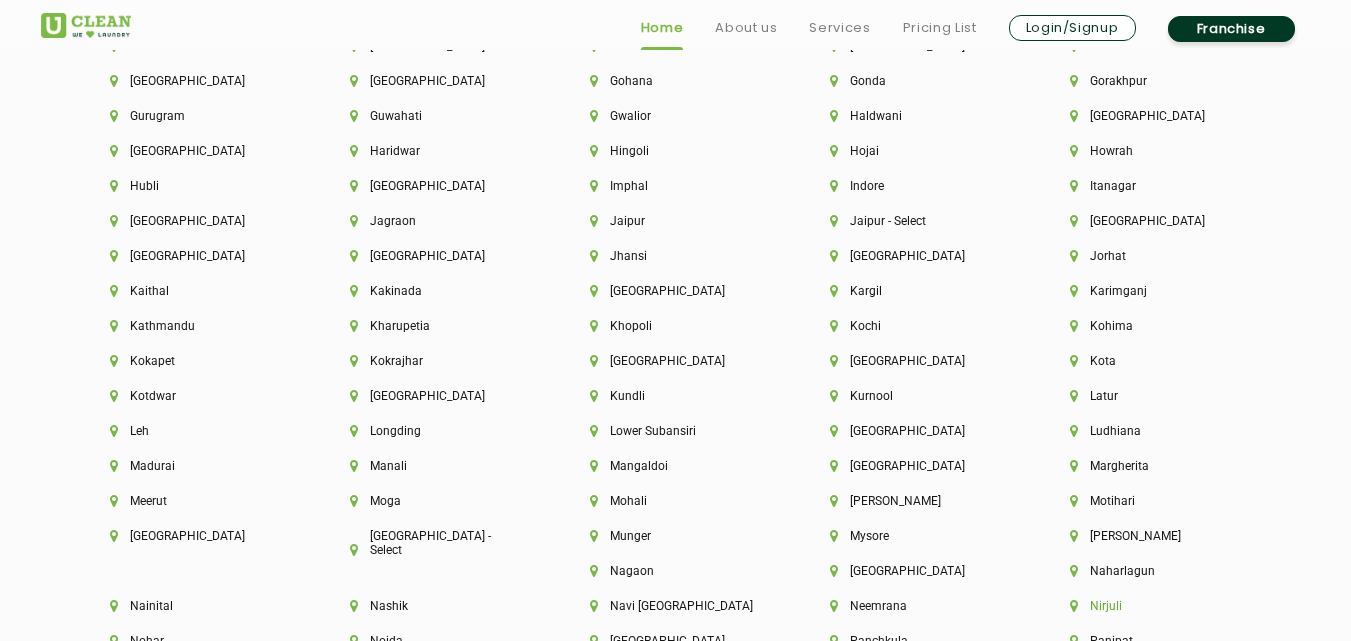 click on "Nirjuli" 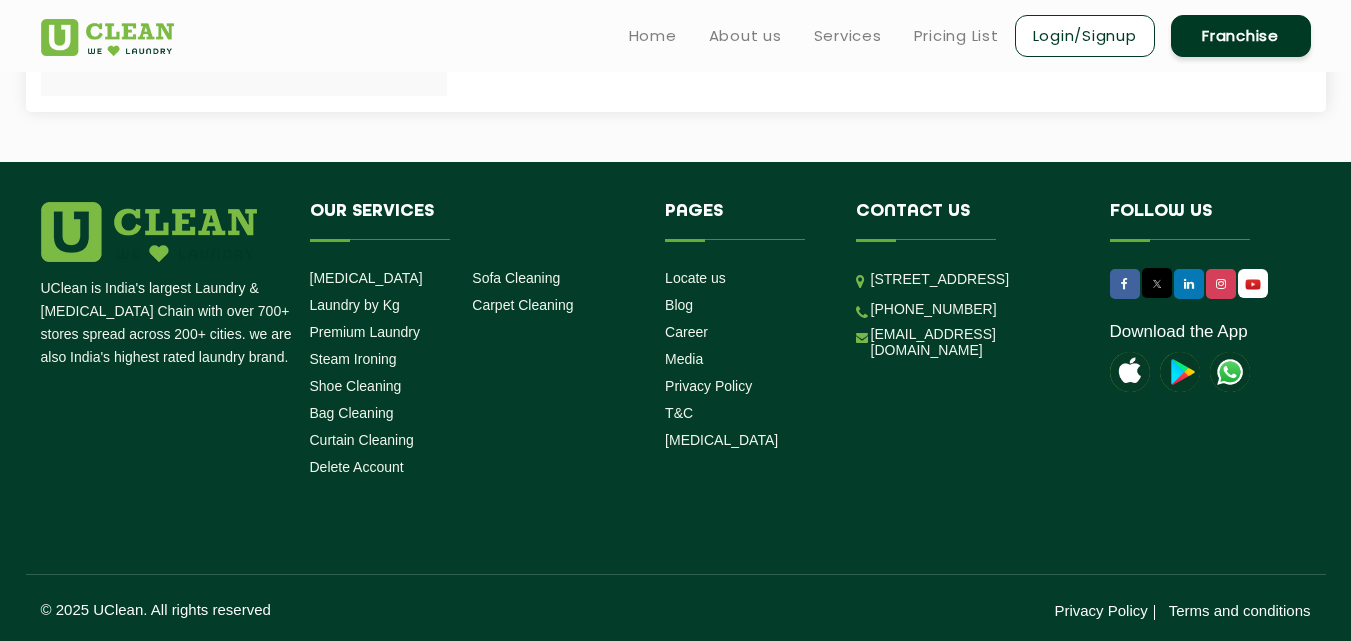 scroll, scrollTop: 0, scrollLeft: 0, axis: both 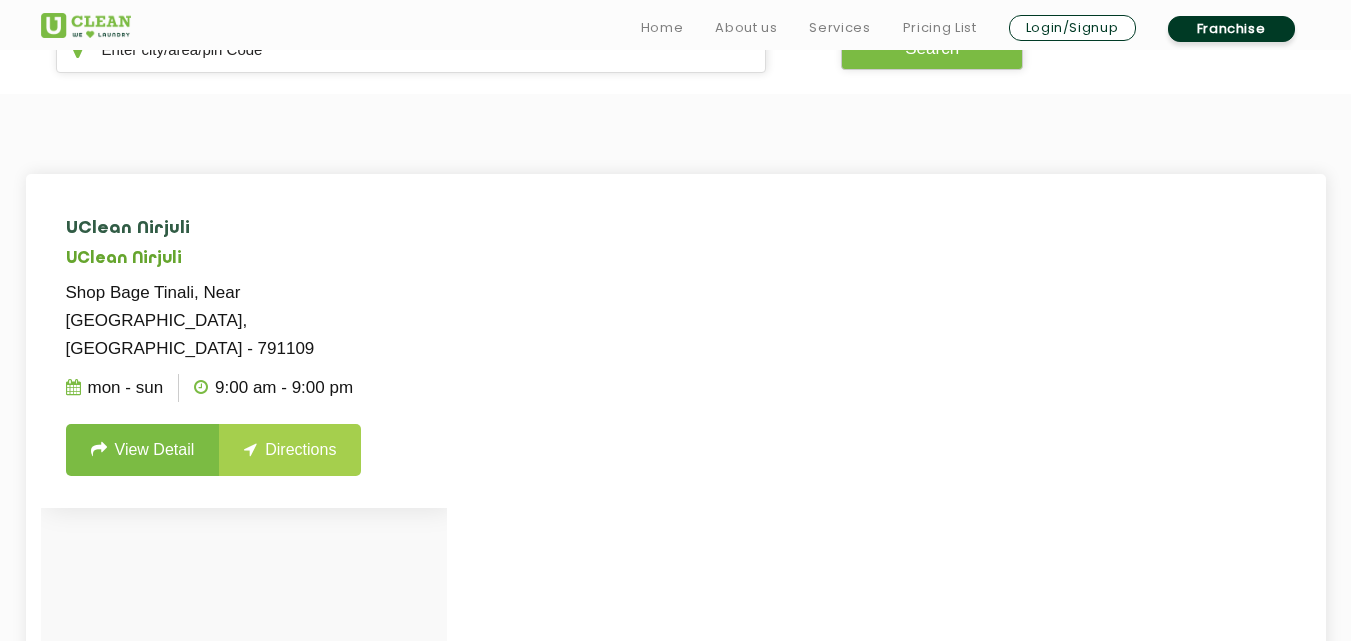 click on "Shop Bage Tinali, Near VKV School Entry Point, Nirjuli - 791109" 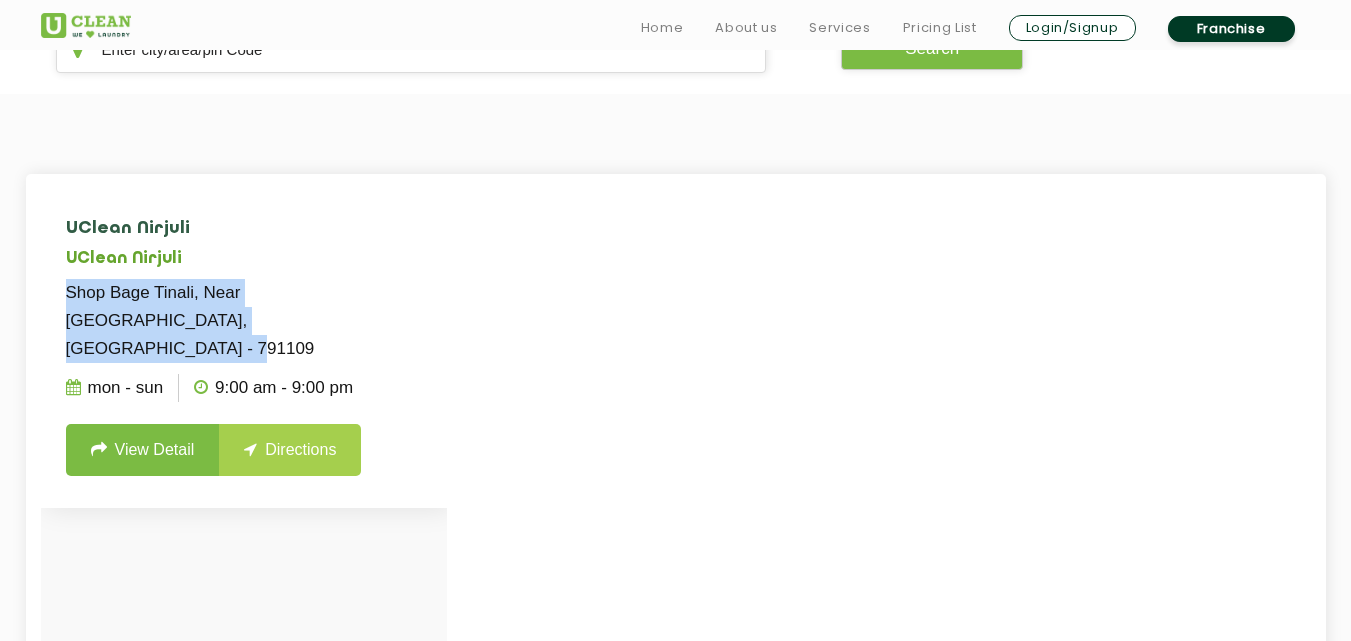 drag, startPoint x: 66, startPoint y: 291, endPoint x: 307, endPoint y: 334, distance: 244.80605 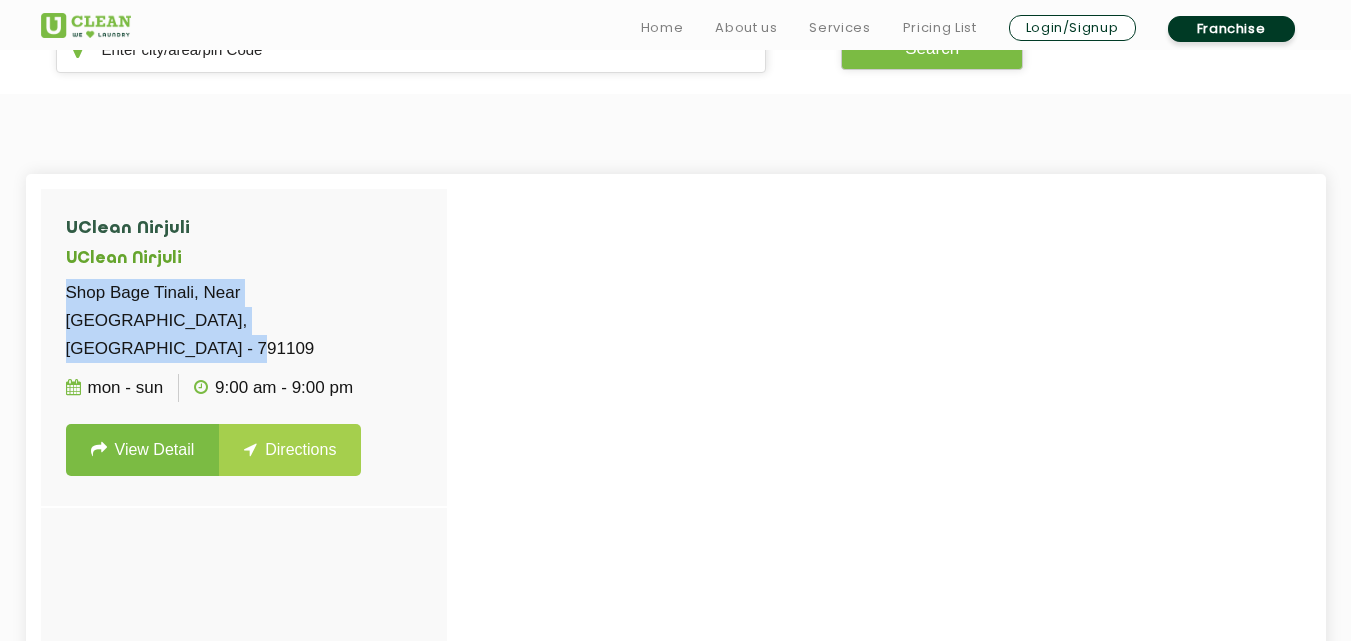 scroll, scrollTop: 3444, scrollLeft: 0, axis: vertical 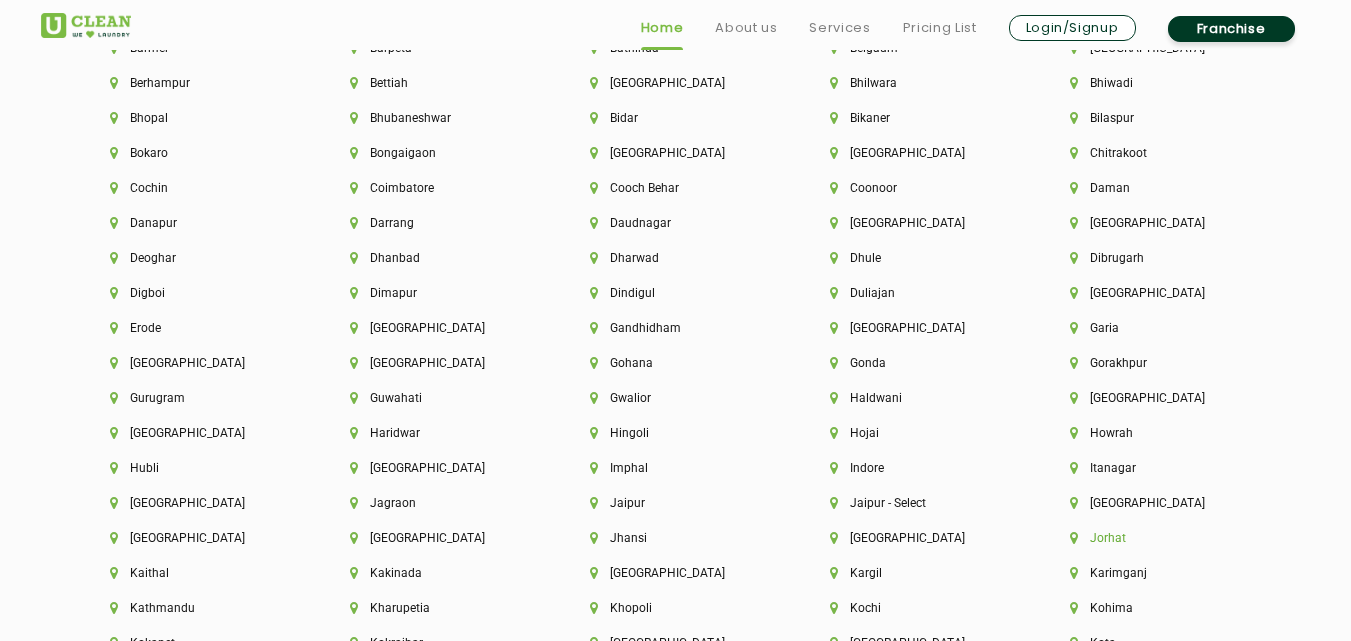 click on "Jorhat" 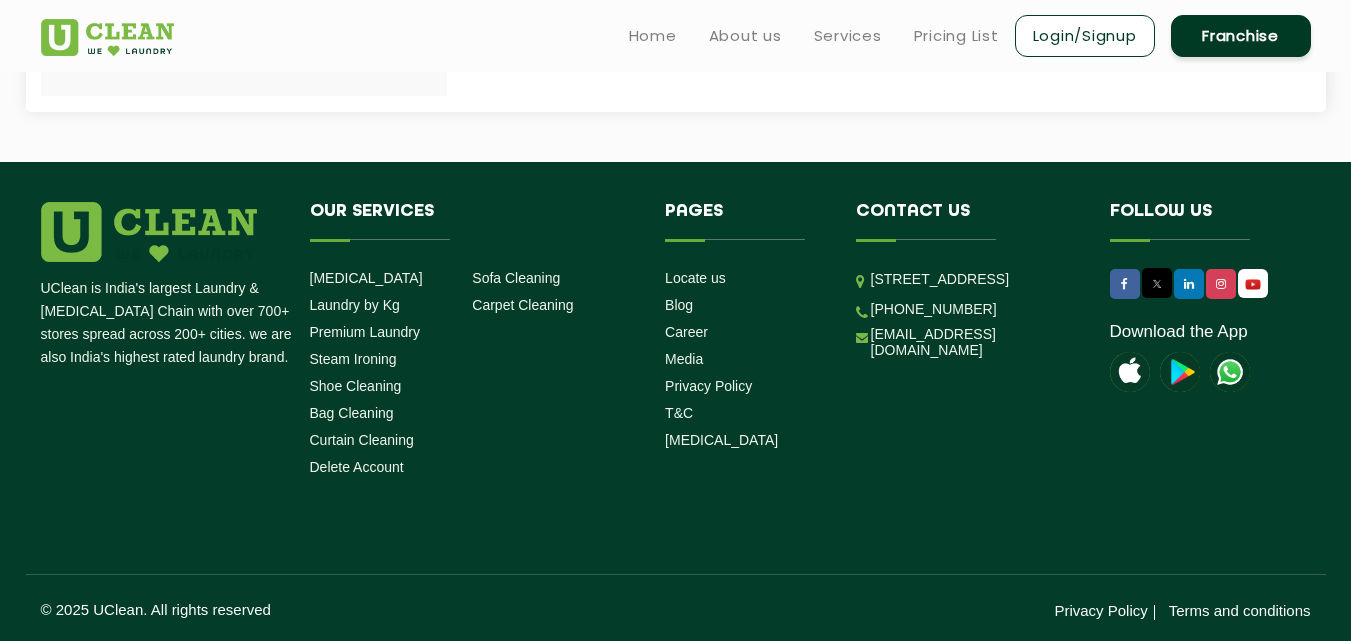 scroll, scrollTop: 0, scrollLeft: 0, axis: both 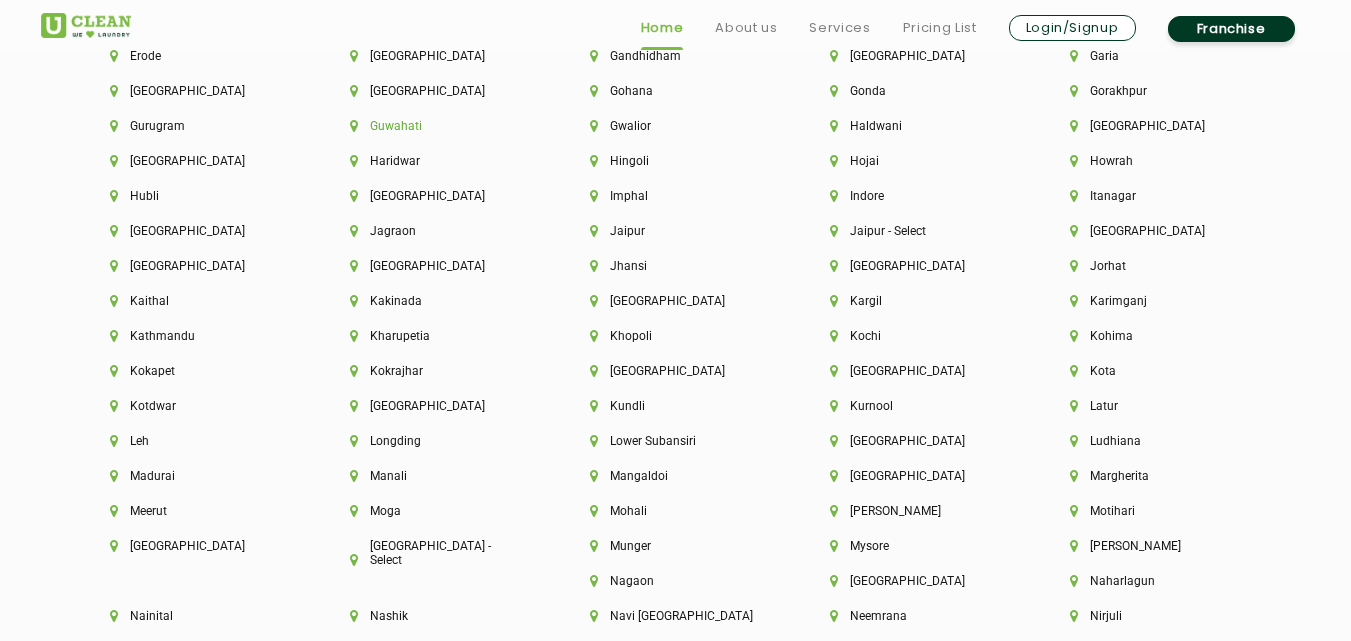 click on "Guwahati" 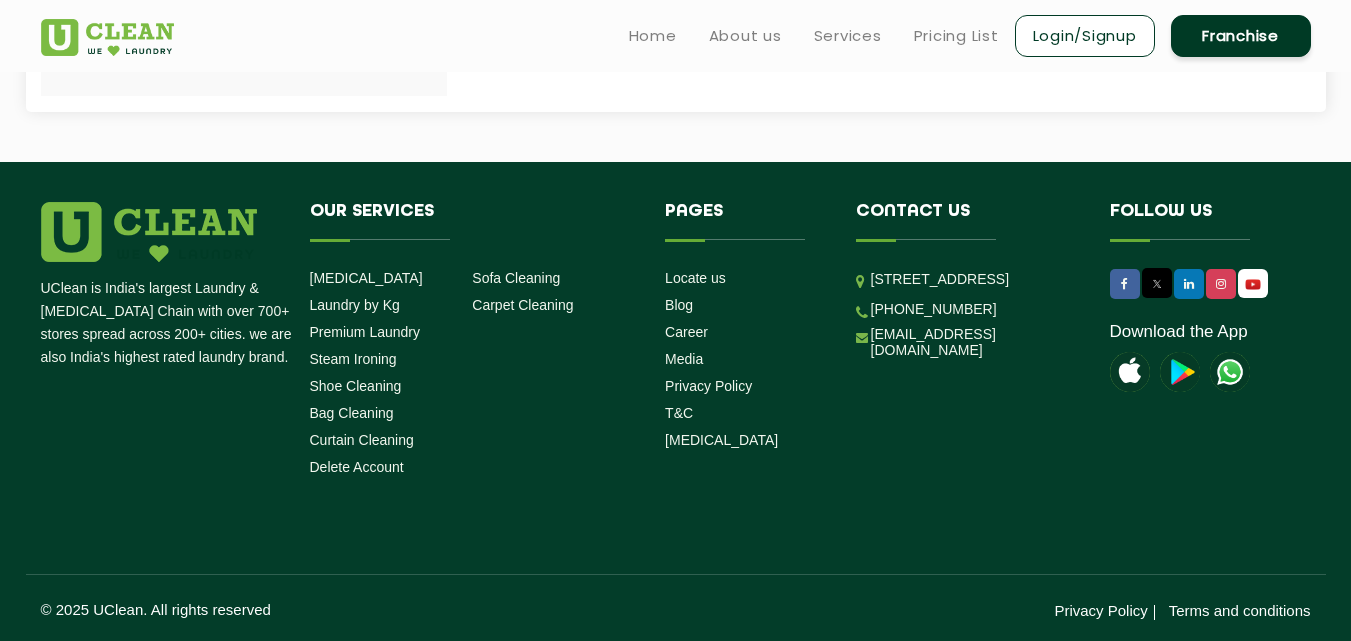 scroll, scrollTop: 0, scrollLeft: 0, axis: both 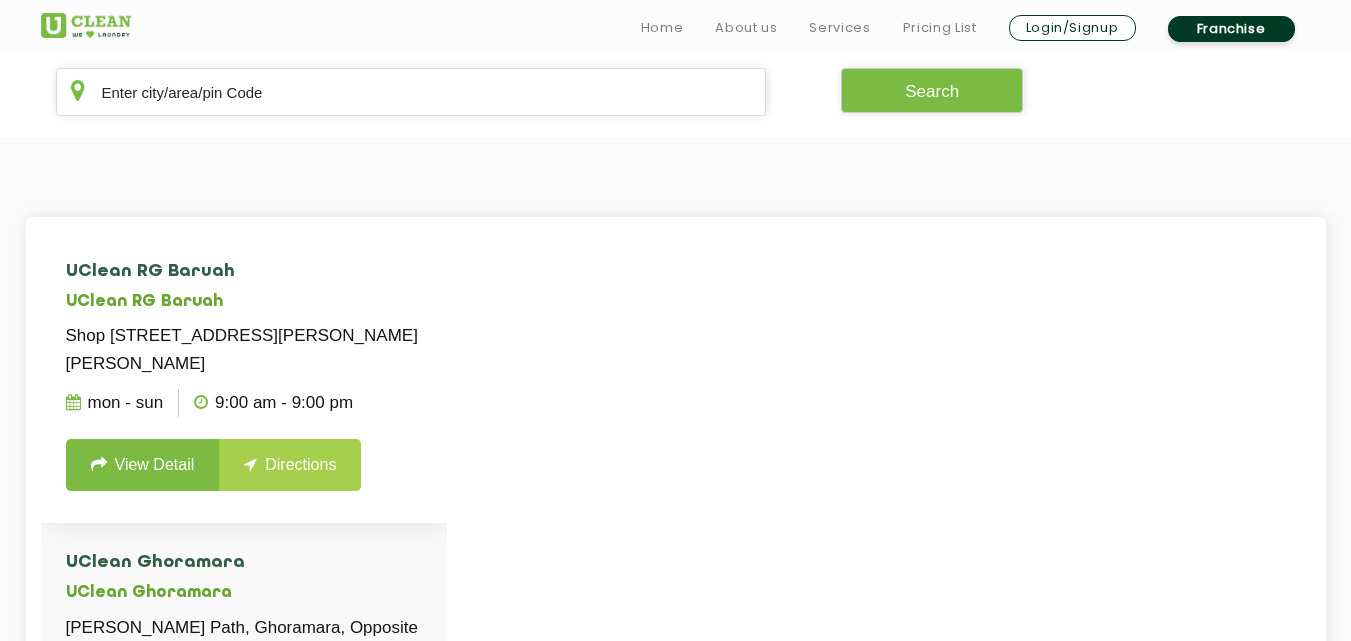 drag, startPoint x: 67, startPoint y: 335, endPoint x: 277, endPoint y: 383, distance: 215.41588 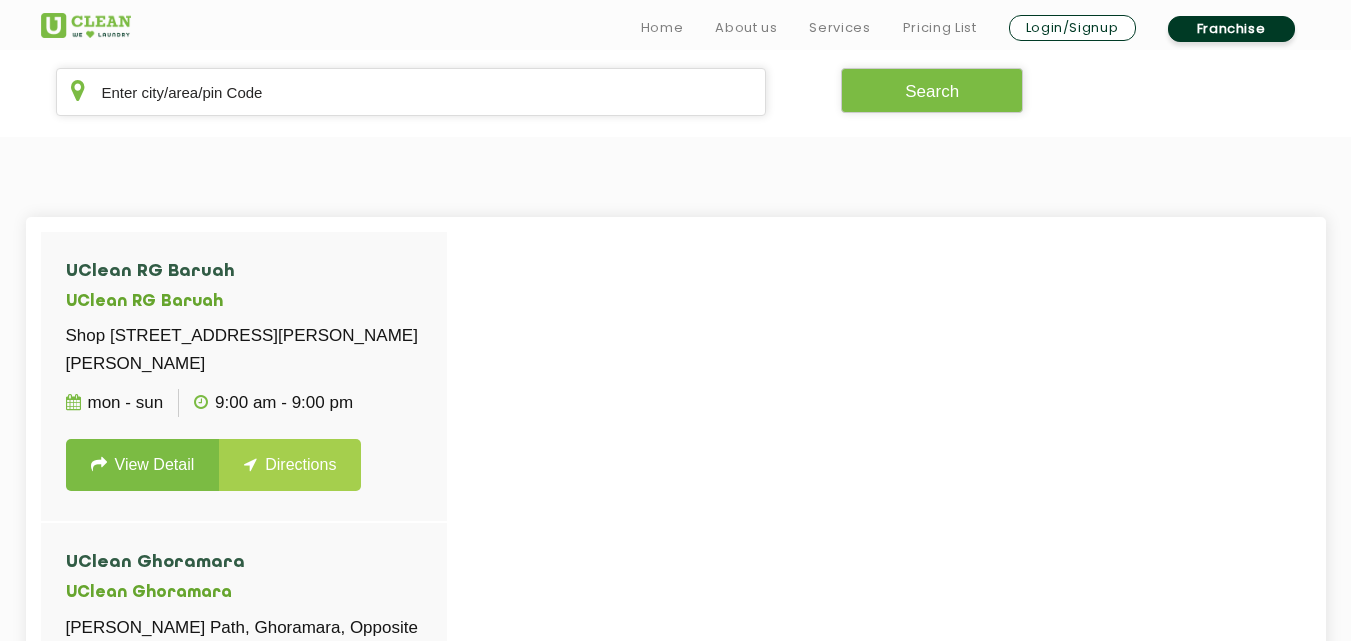 click at bounding box center (716, 552) 